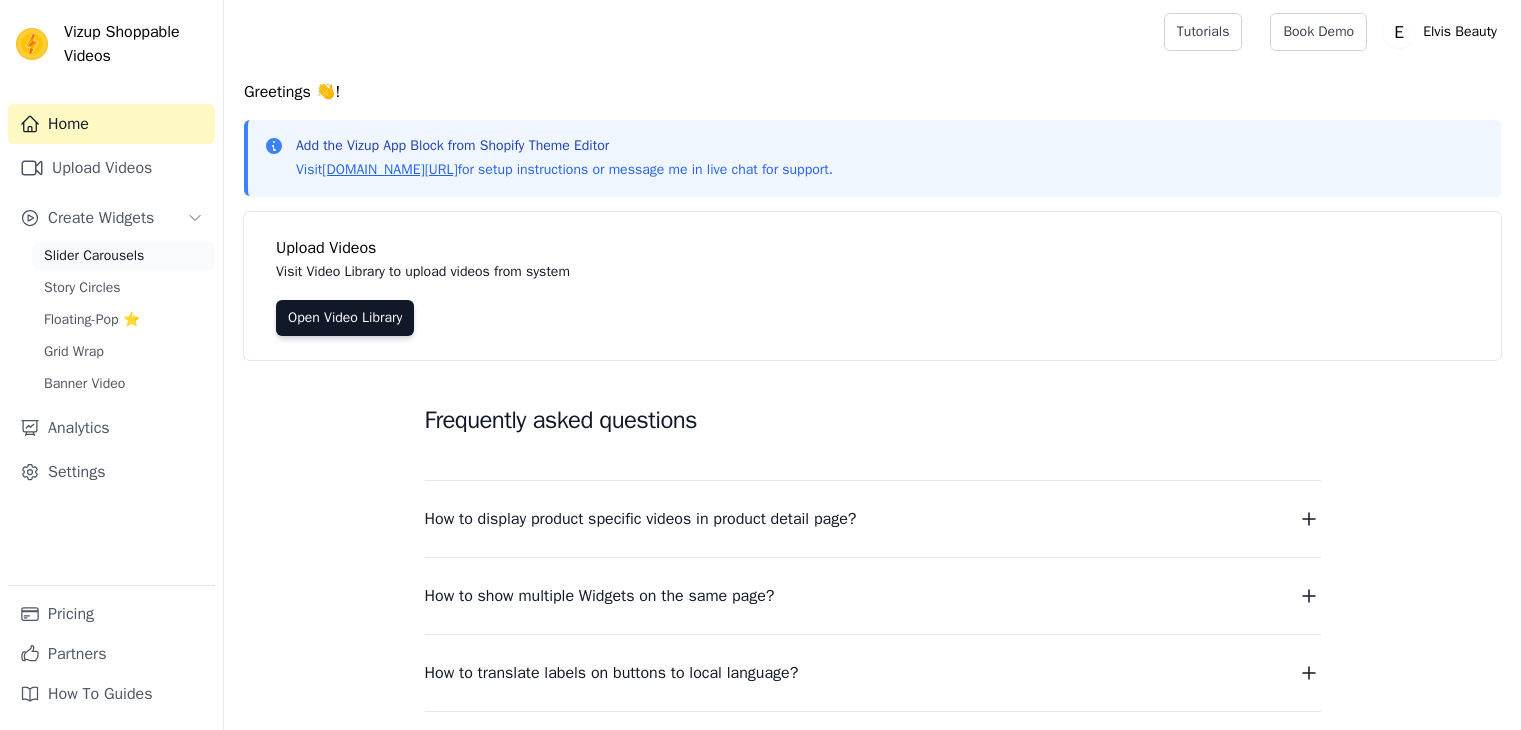 scroll, scrollTop: 0, scrollLeft: 0, axis: both 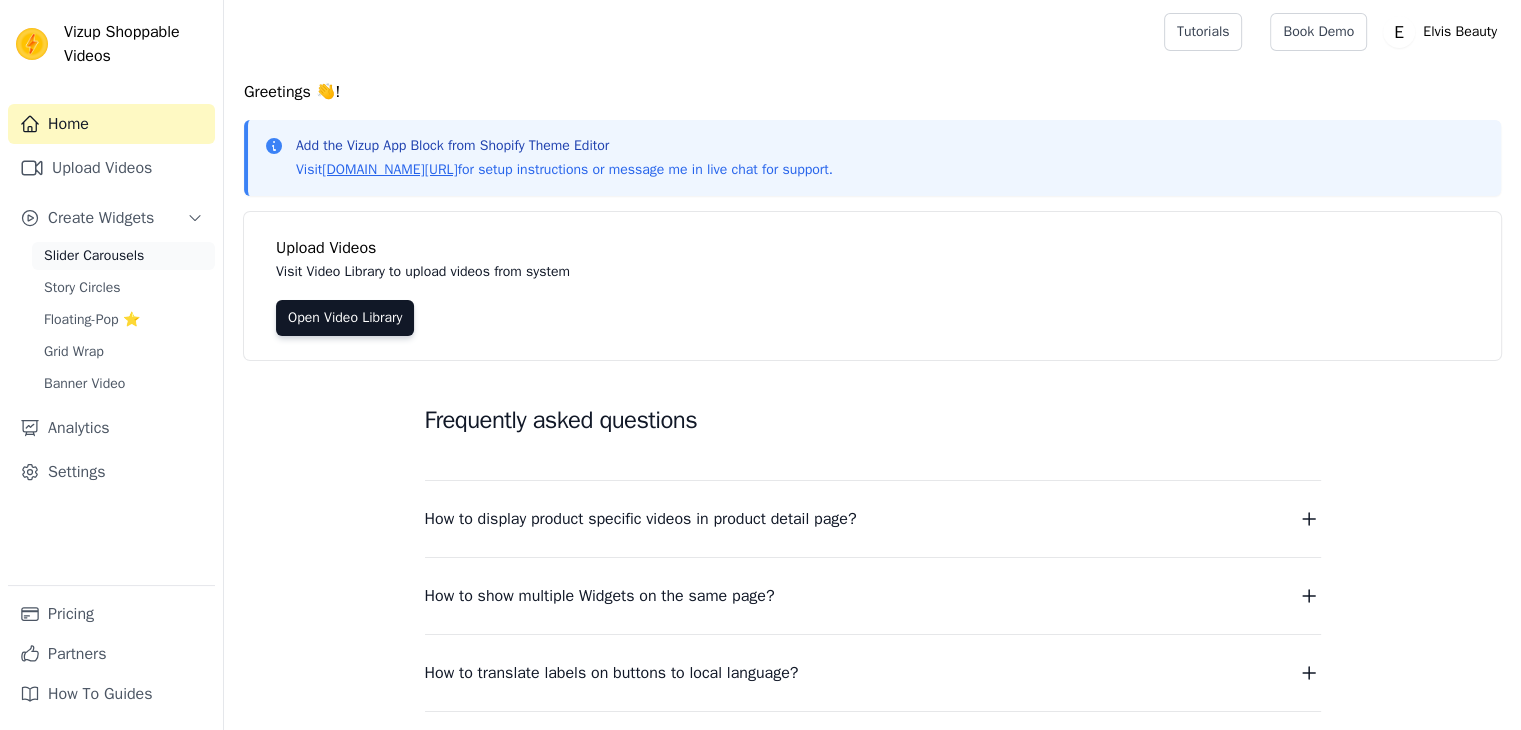 click on "Slider Carousels" at bounding box center [123, 256] 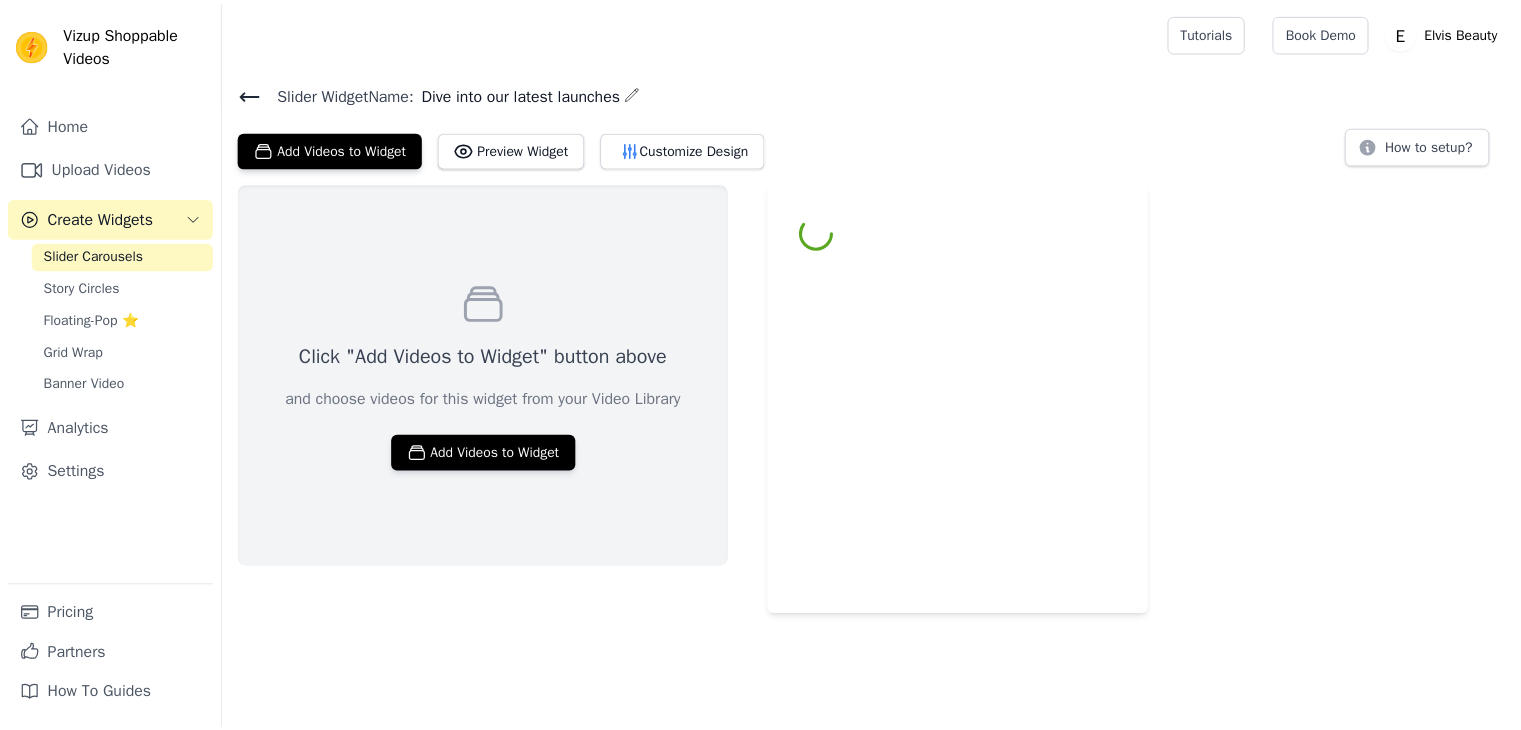 scroll, scrollTop: 0, scrollLeft: 0, axis: both 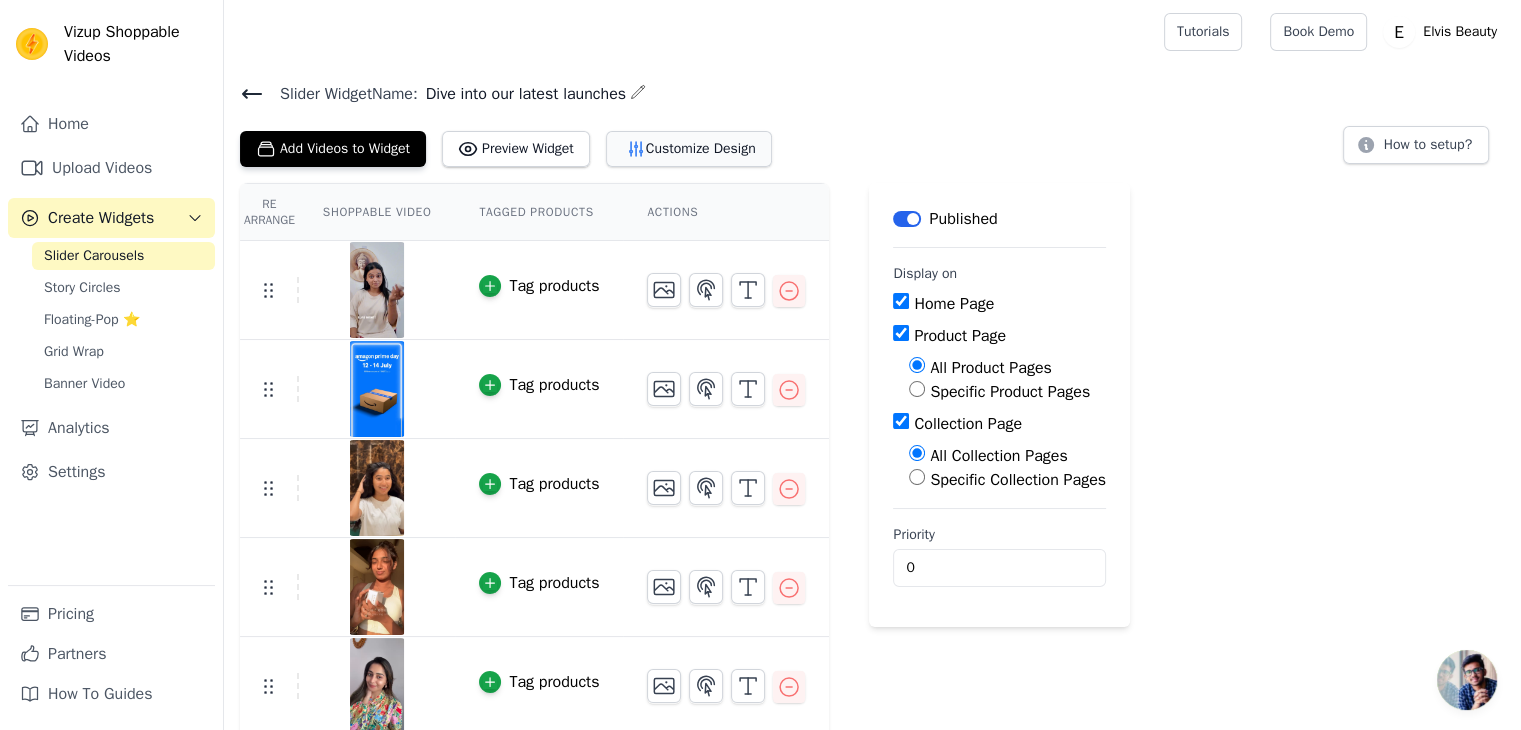 click on "Customize Design" at bounding box center (689, 149) 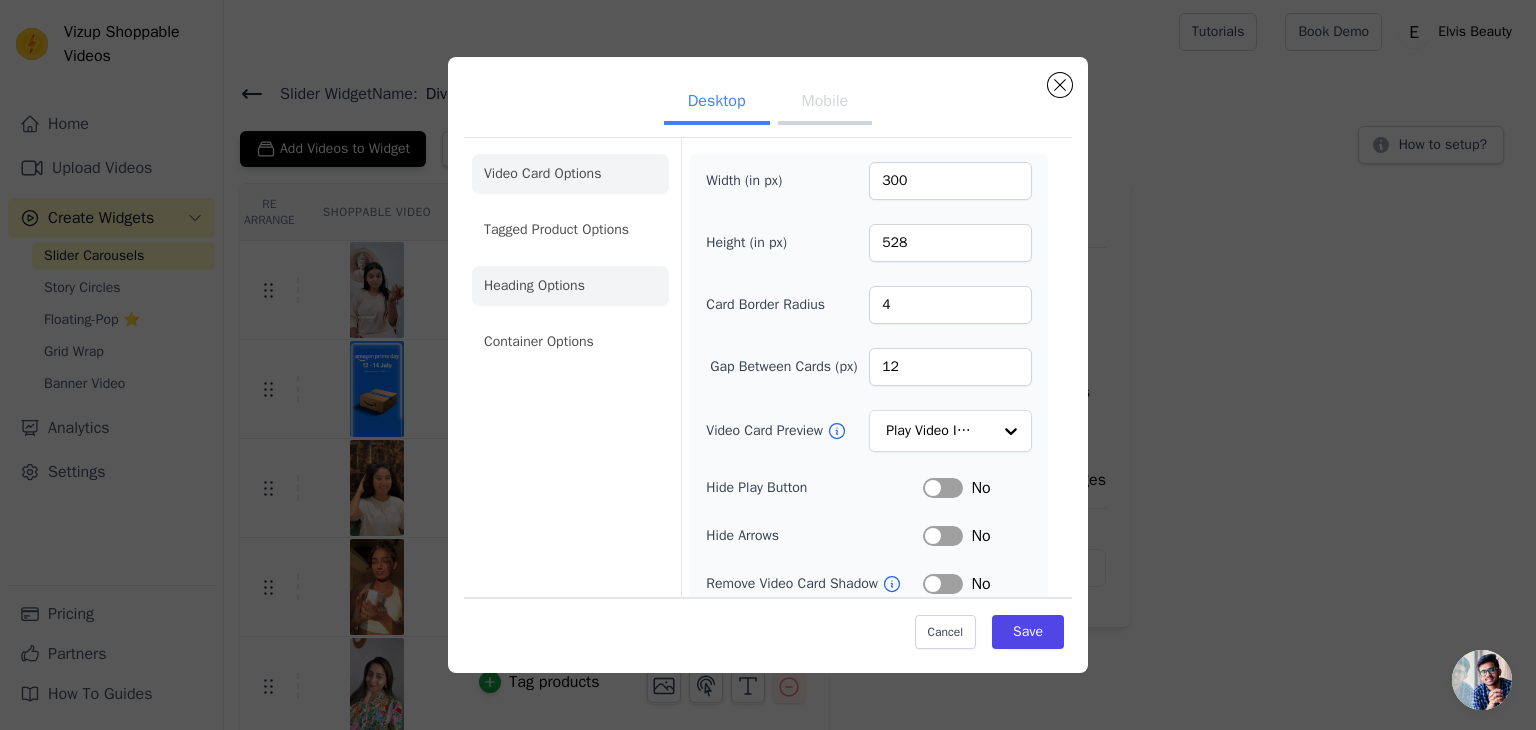 click on "Heading Options" 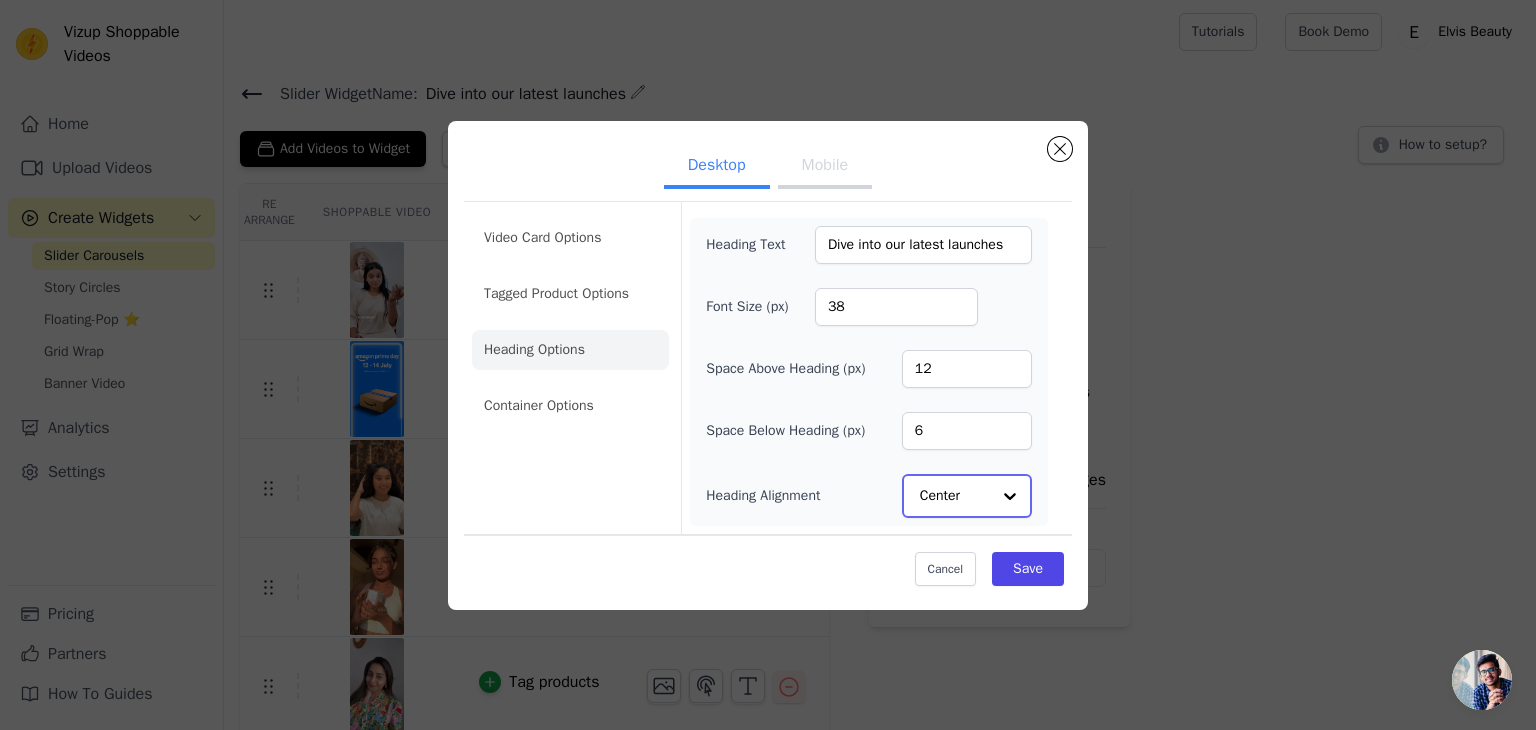 click on "Heading Alignment" 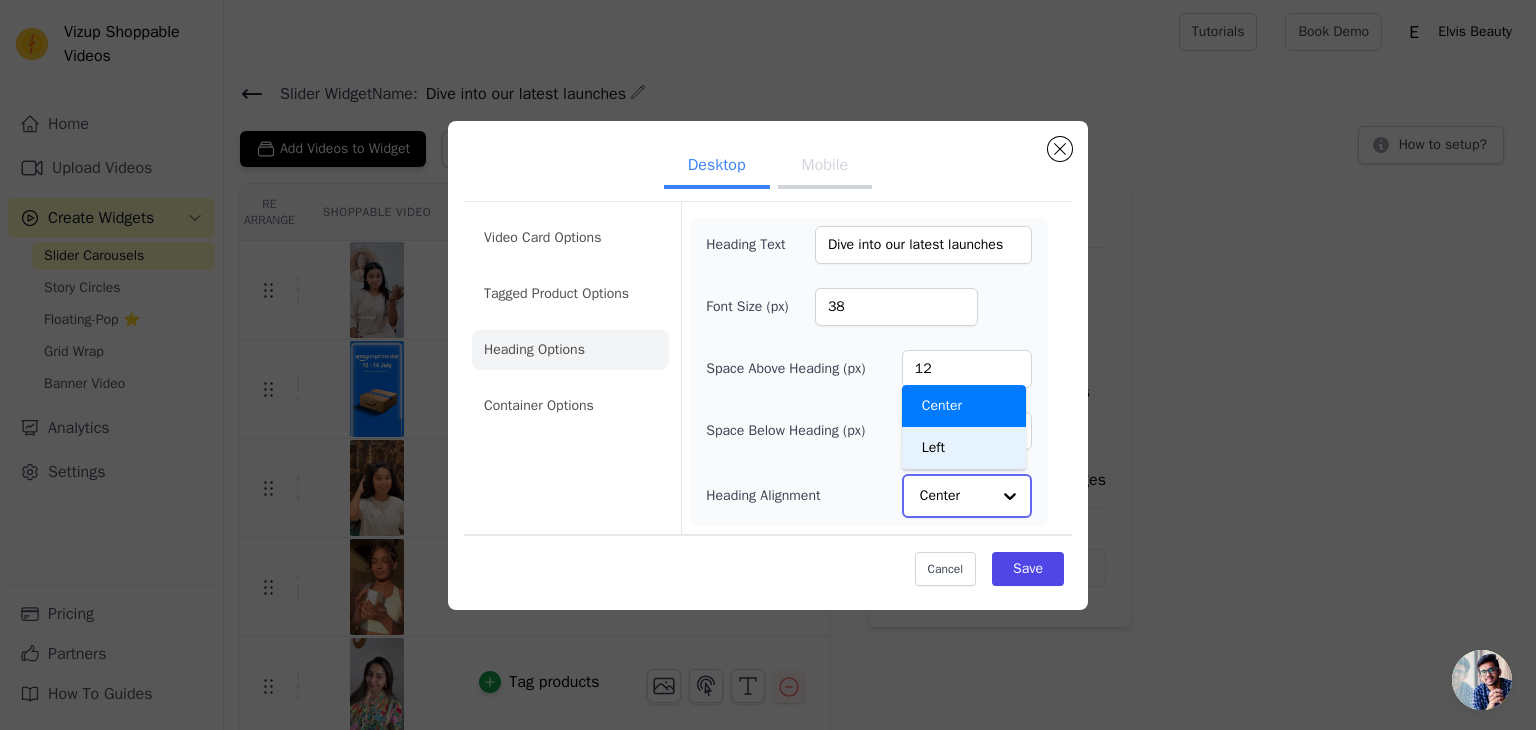 click on "Left" at bounding box center [964, 448] 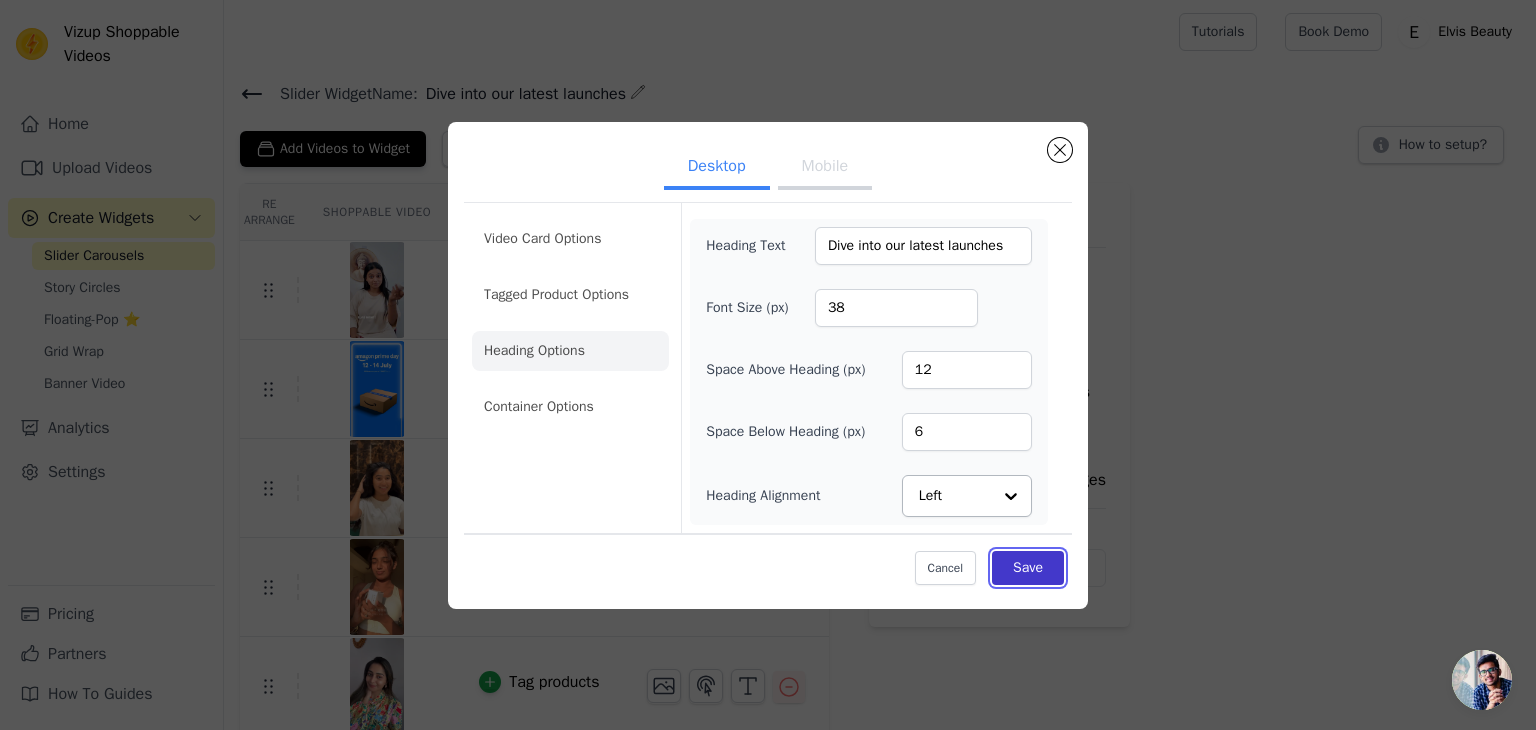 click on "Save" at bounding box center [1028, 568] 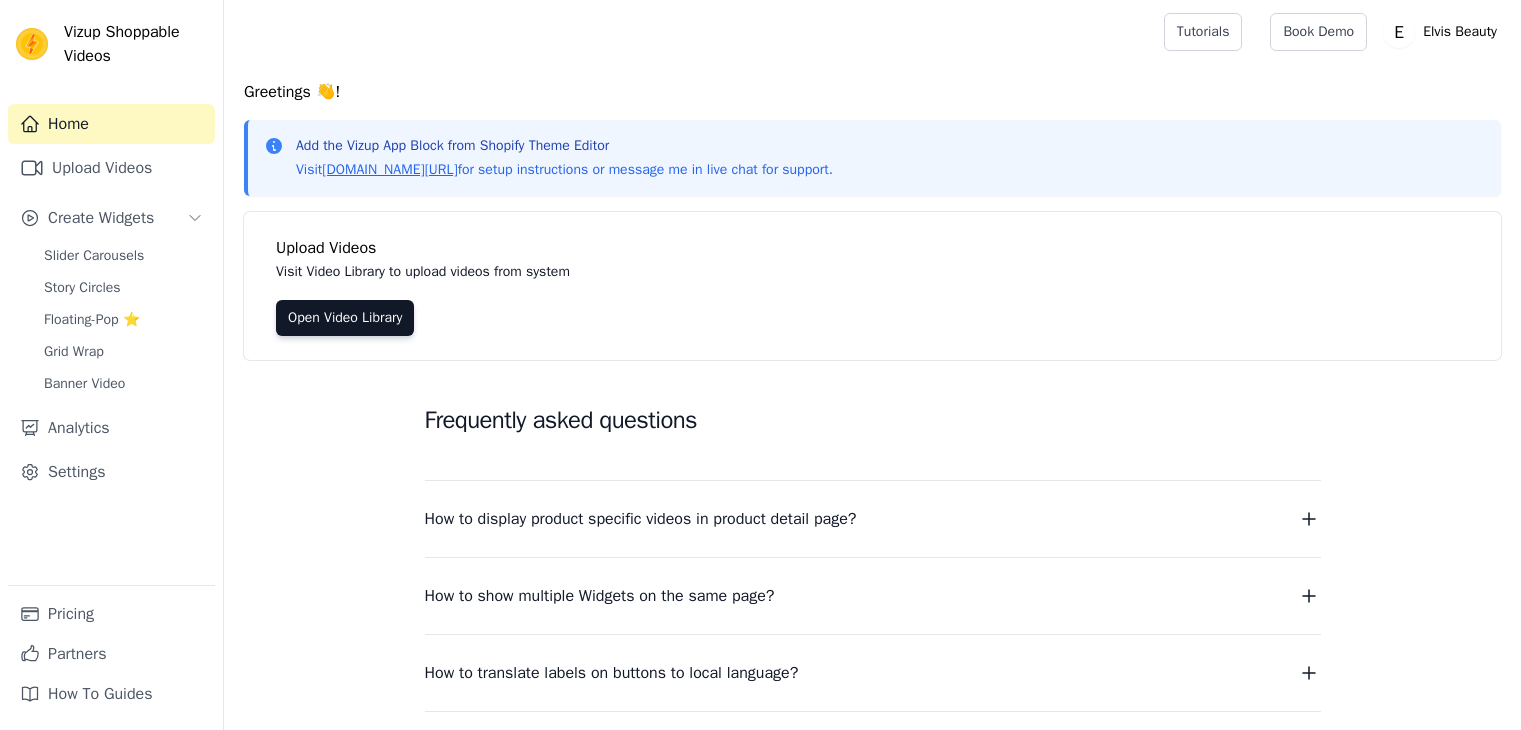 scroll, scrollTop: 0, scrollLeft: 0, axis: both 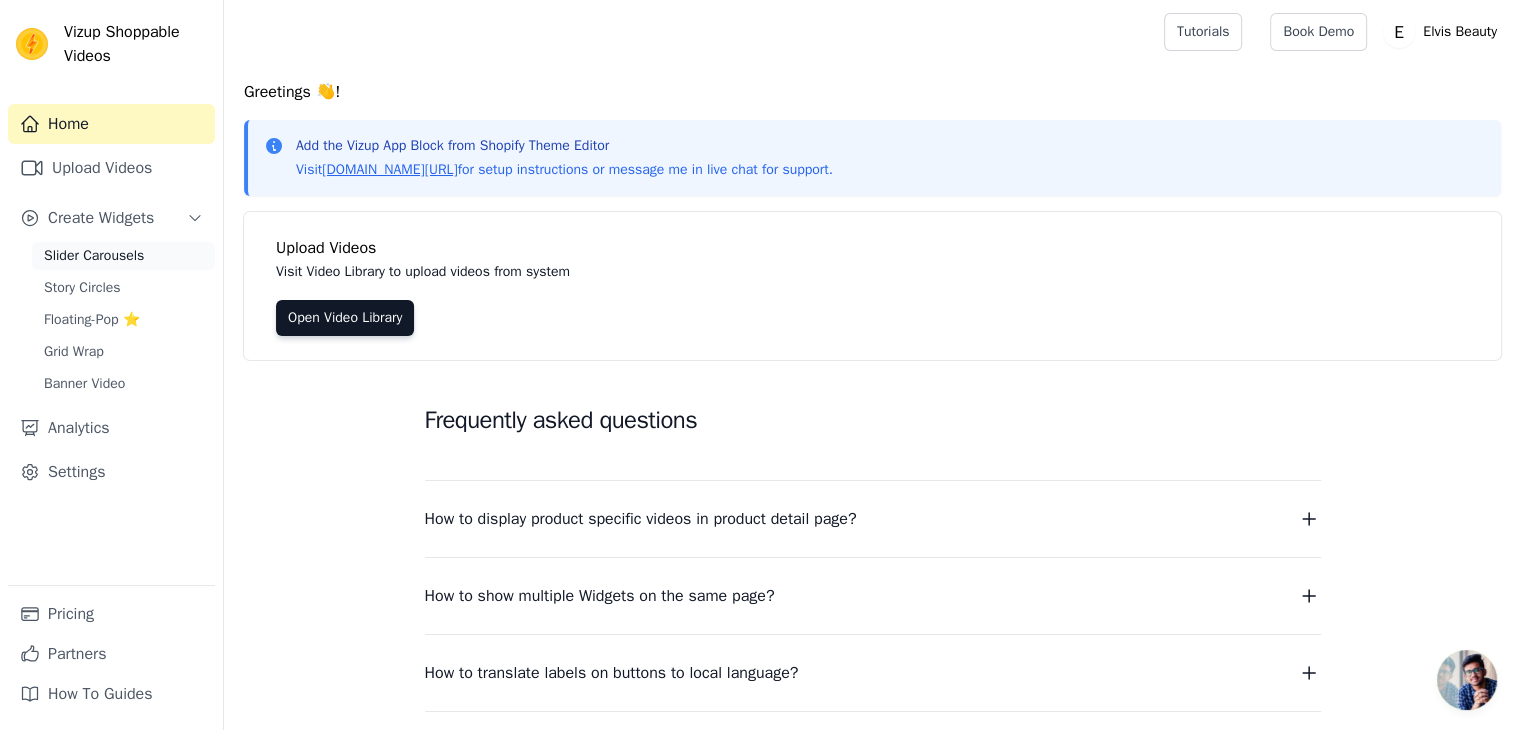 click on "Slider Carousels" at bounding box center [123, 256] 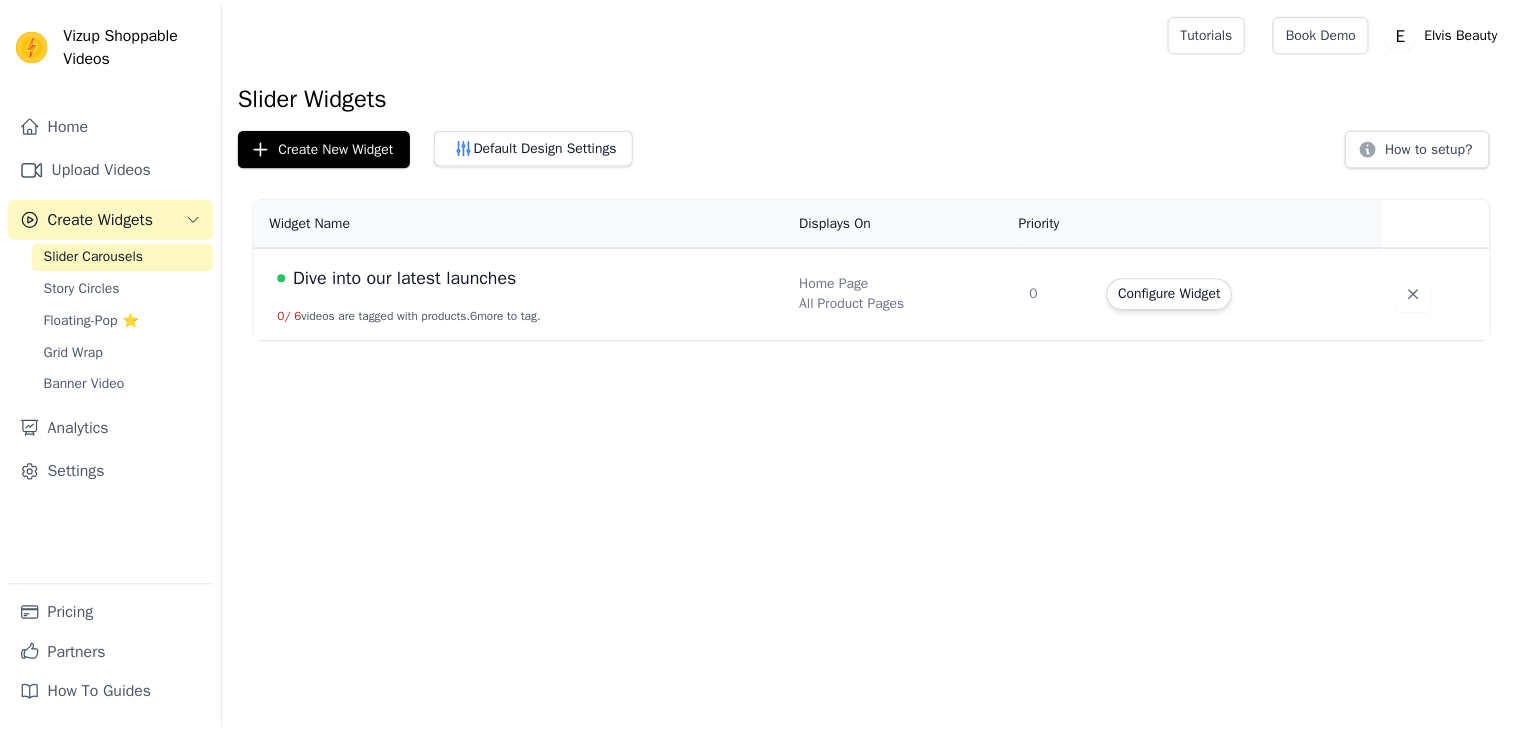 scroll, scrollTop: 0, scrollLeft: 0, axis: both 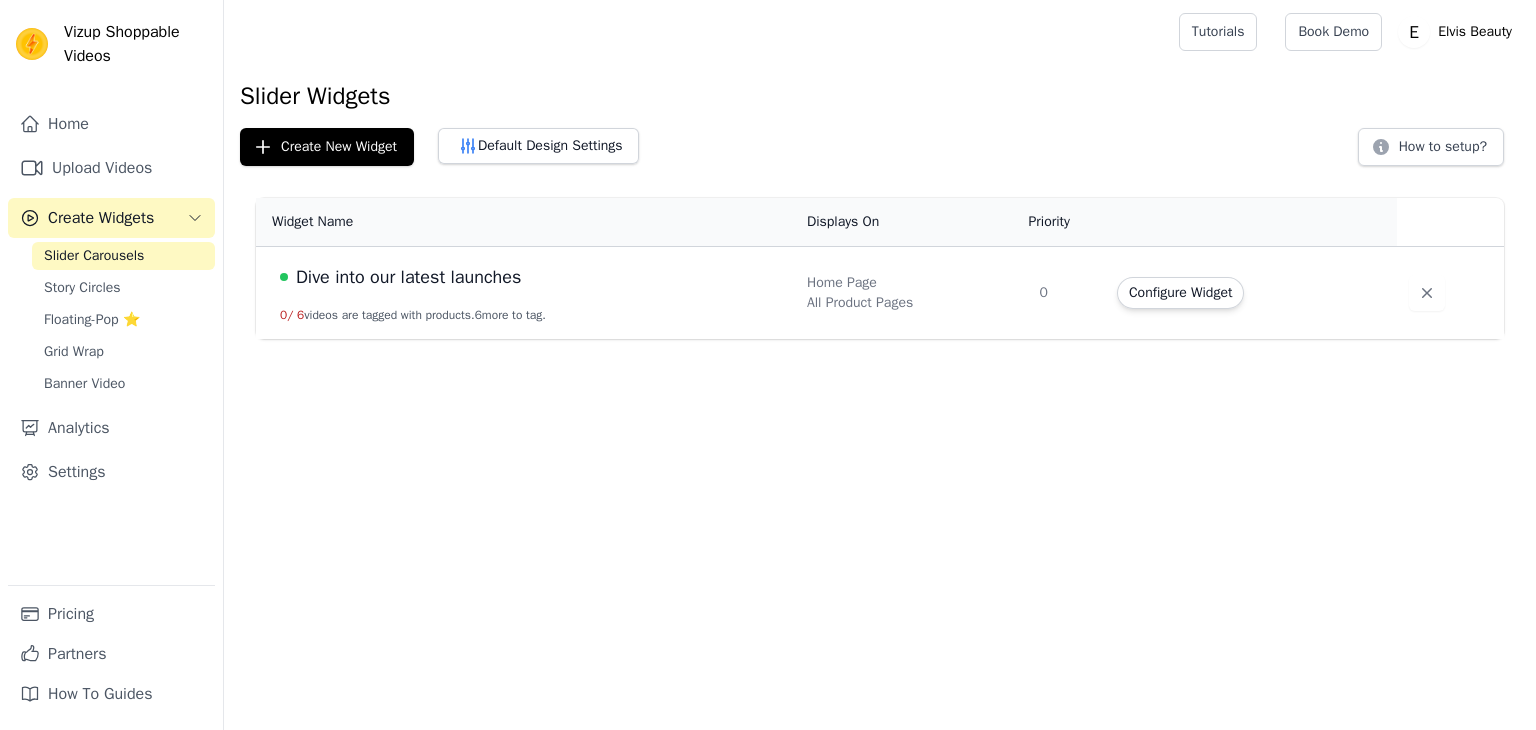 click on "Dive into our latest launches   0  /   6  videos are tagged with products.
6  more to tag." at bounding box center (525, 293) 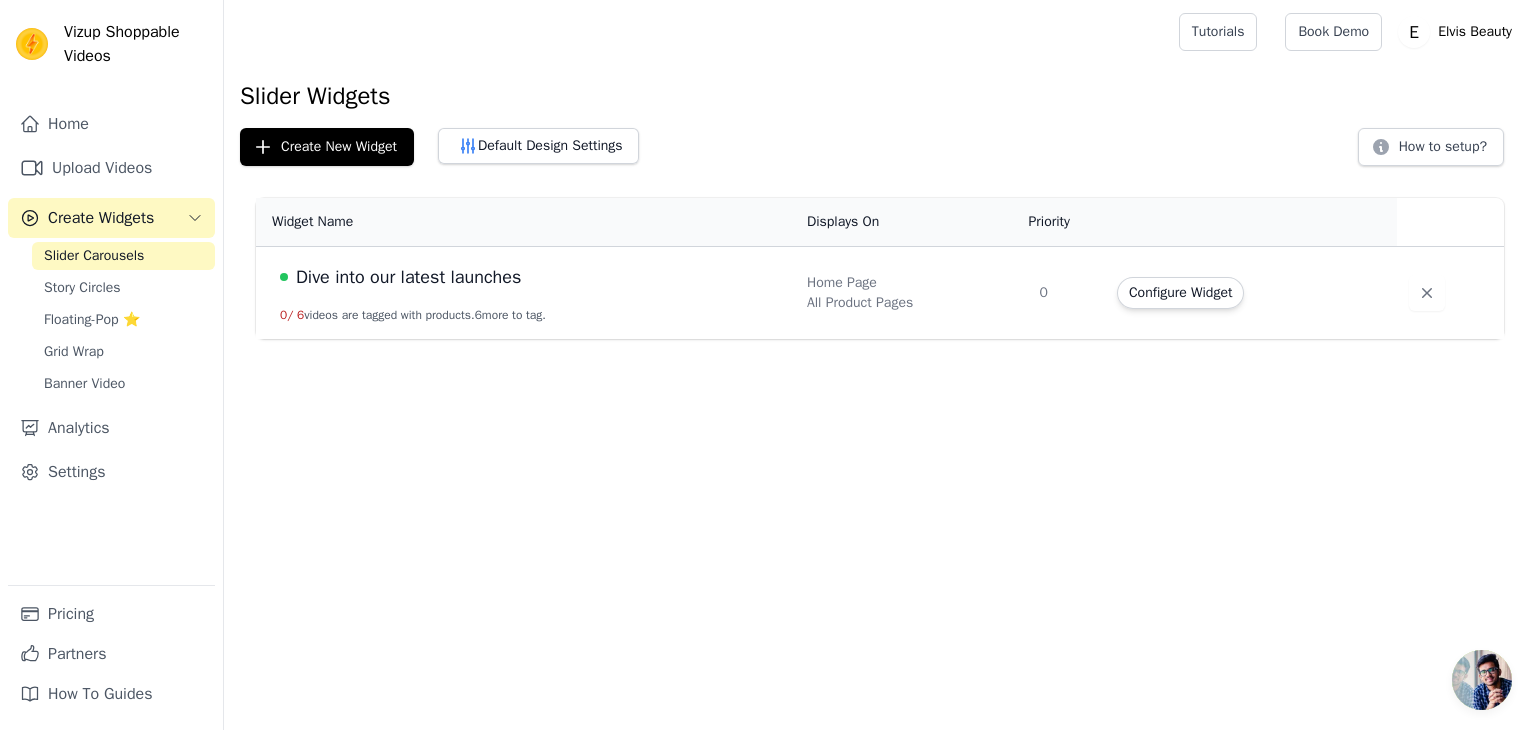click on "6  more to tag." at bounding box center (510, 315) 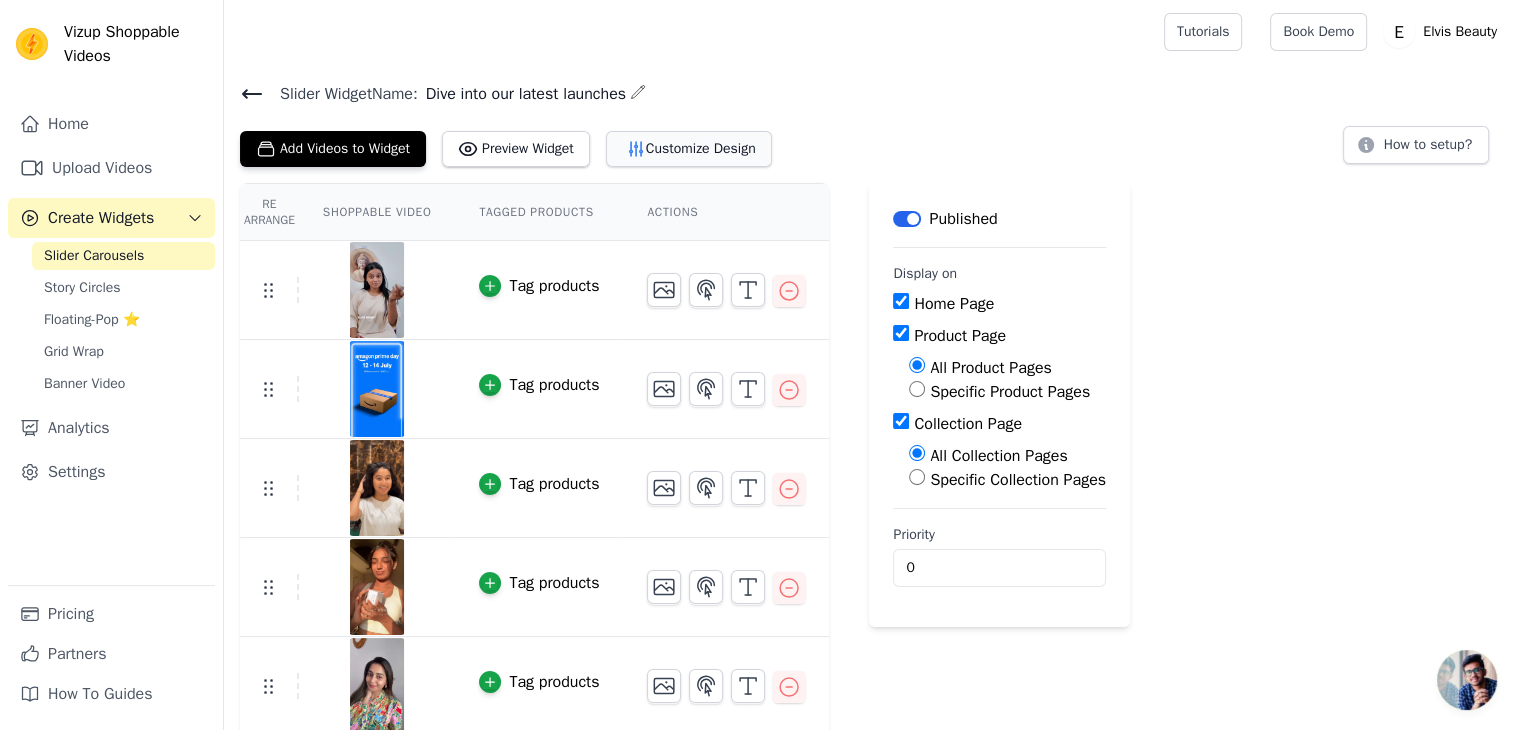 click on "Customize Design" at bounding box center (689, 149) 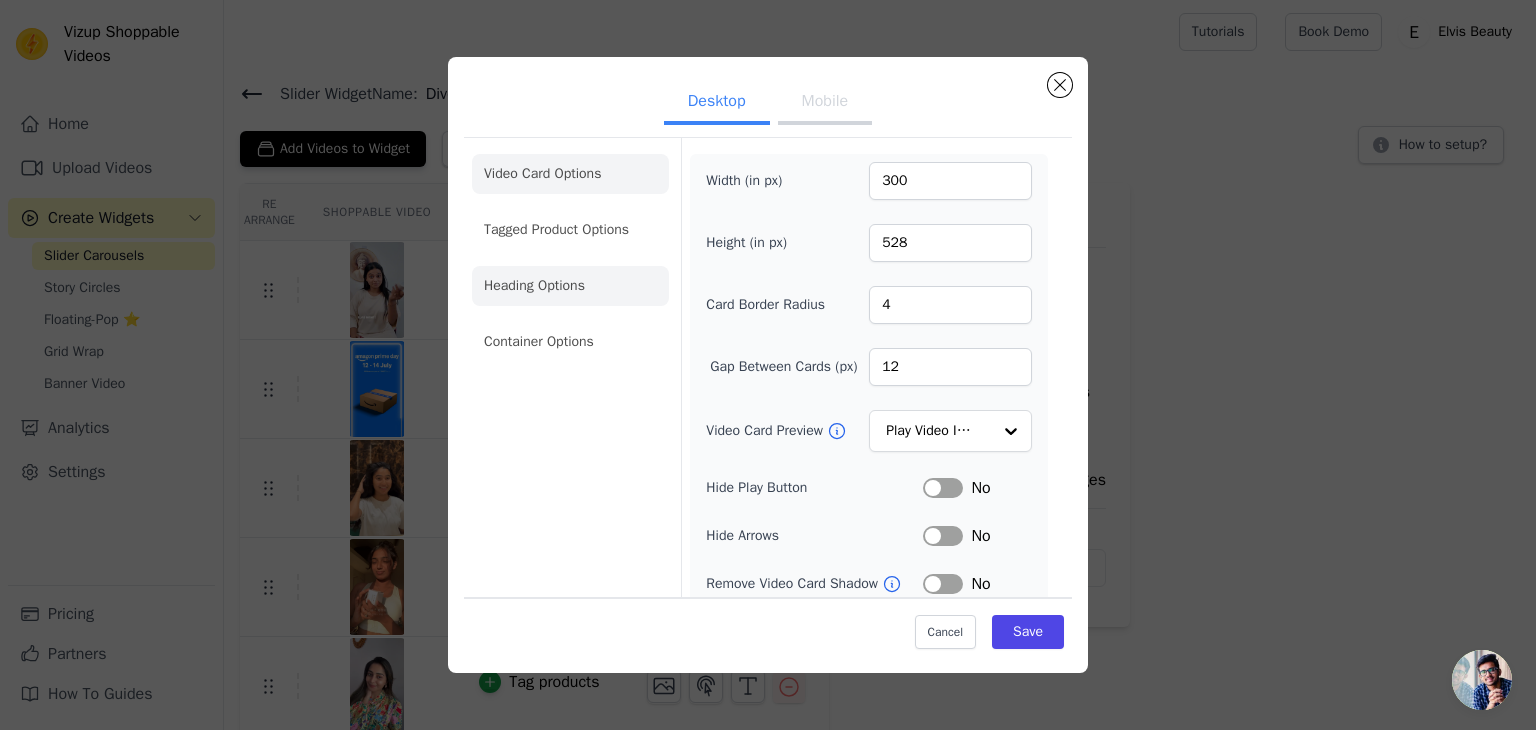 click on "Heading Options" 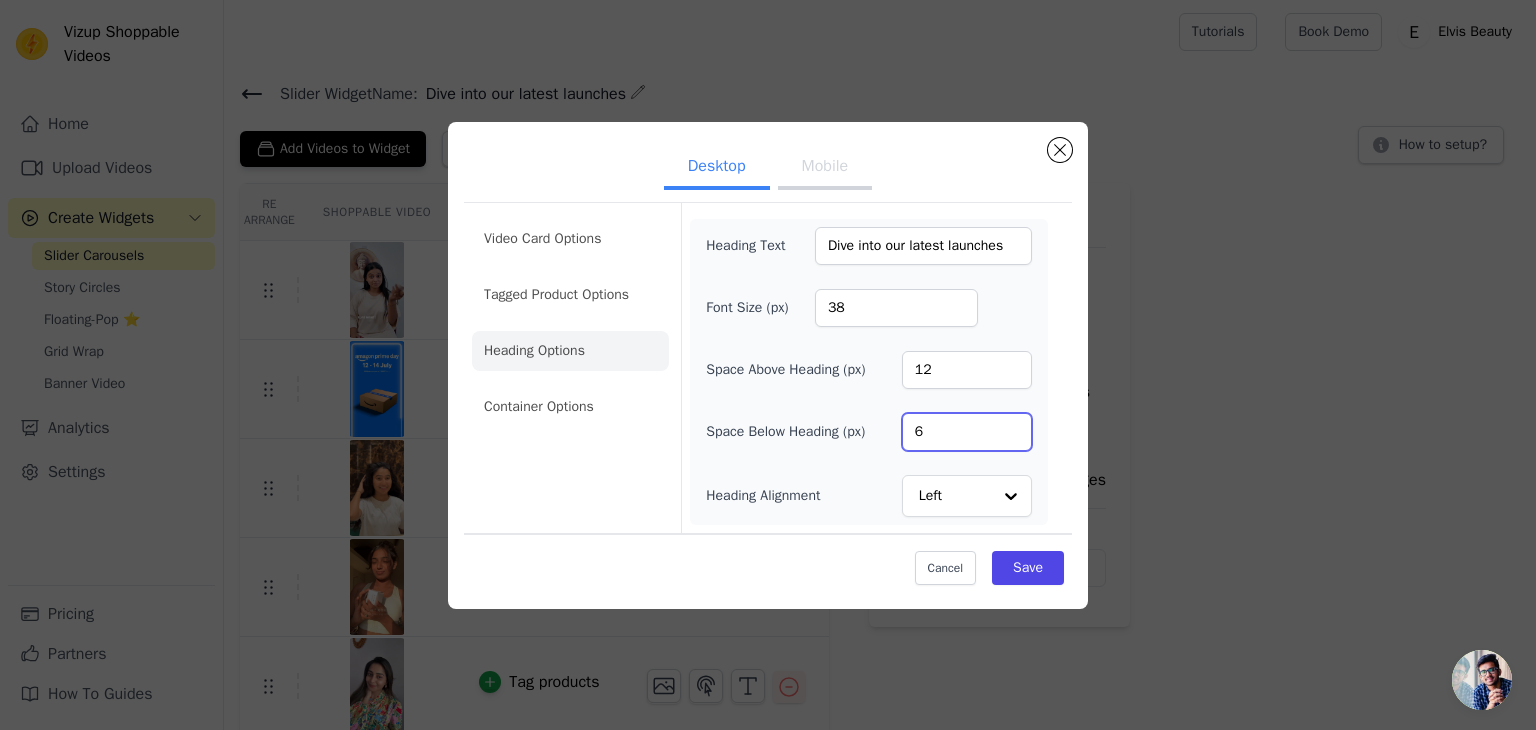 click on "6" at bounding box center [967, 432] 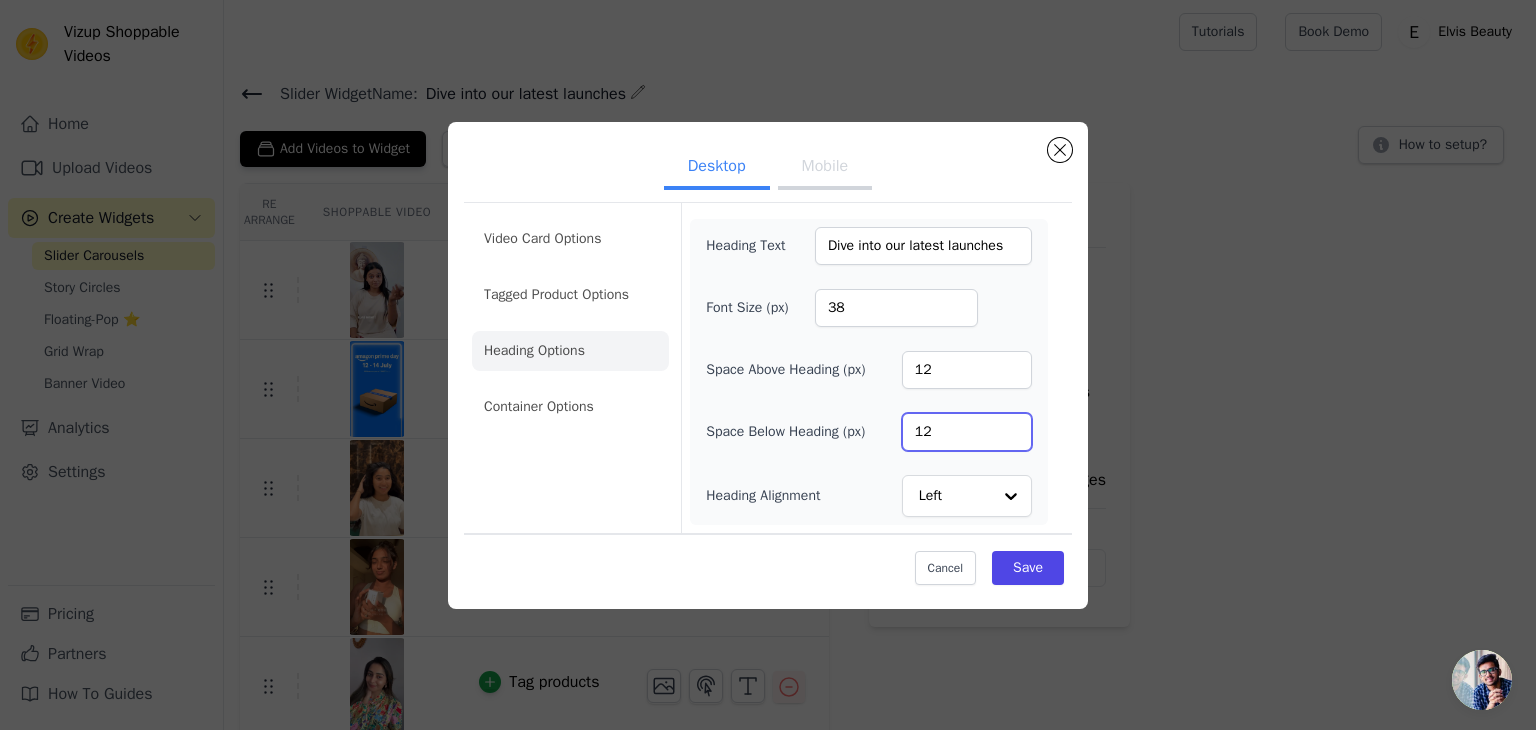 type on "12" 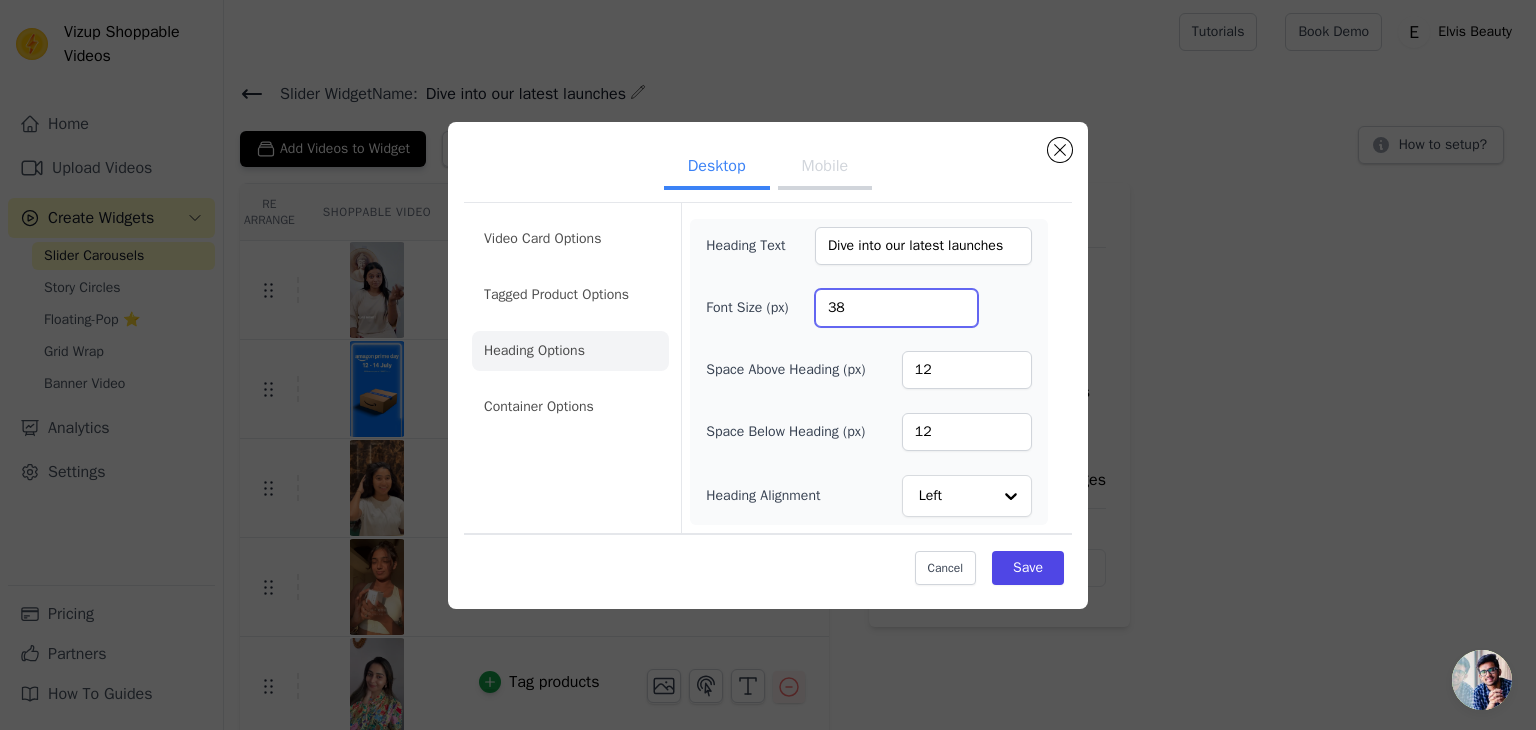 click on "38" at bounding box center [896, 308] 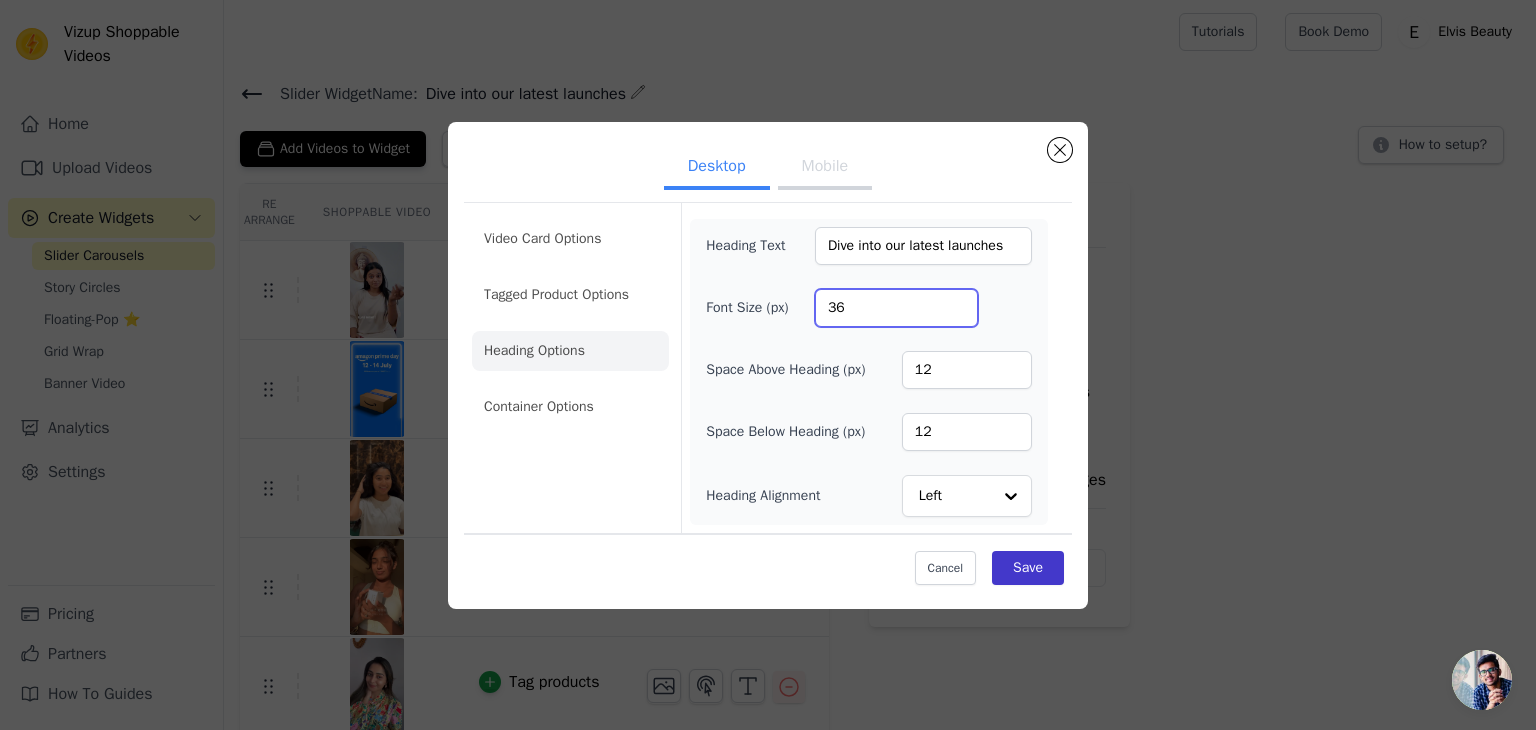 type on "36" 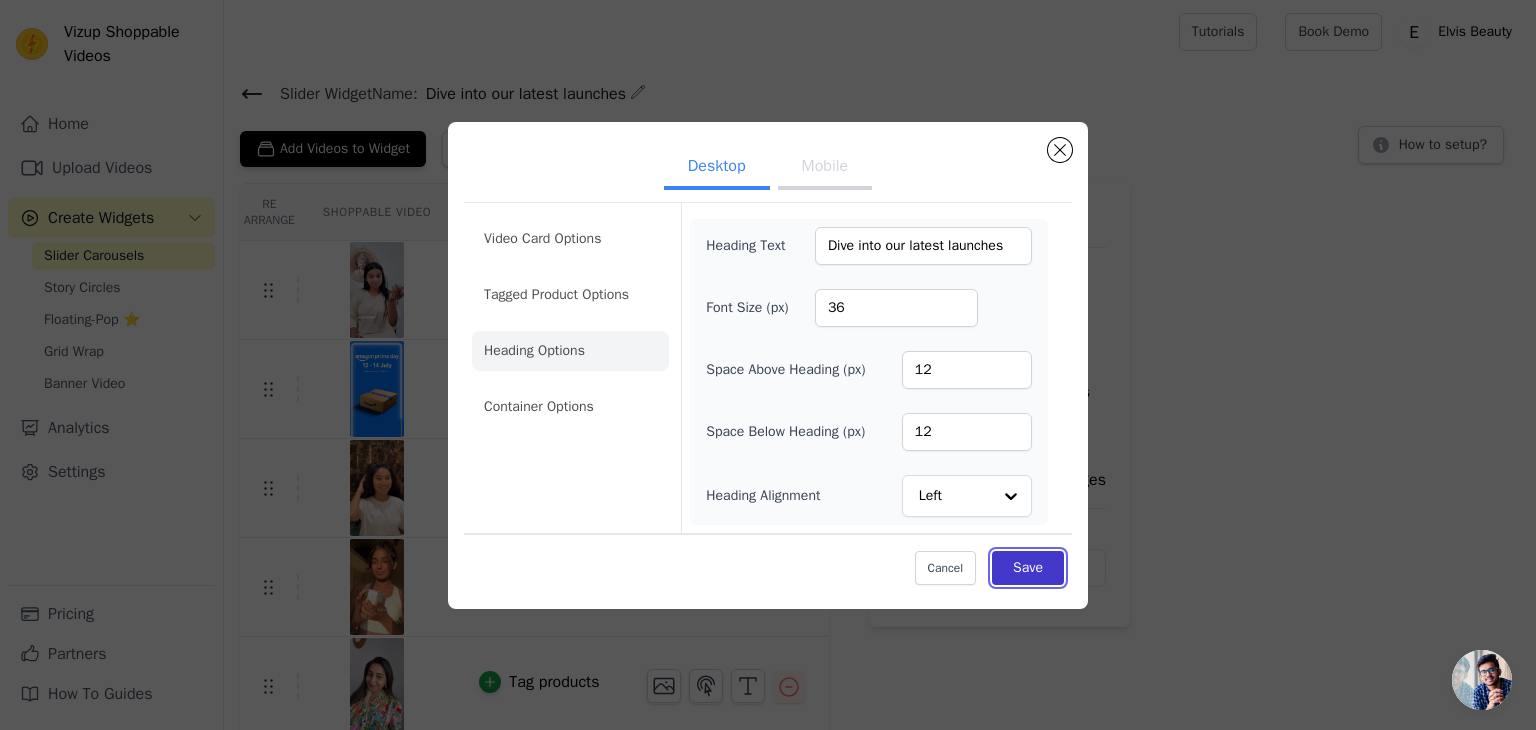 click on "Save" at bounding box center [1028, 568] 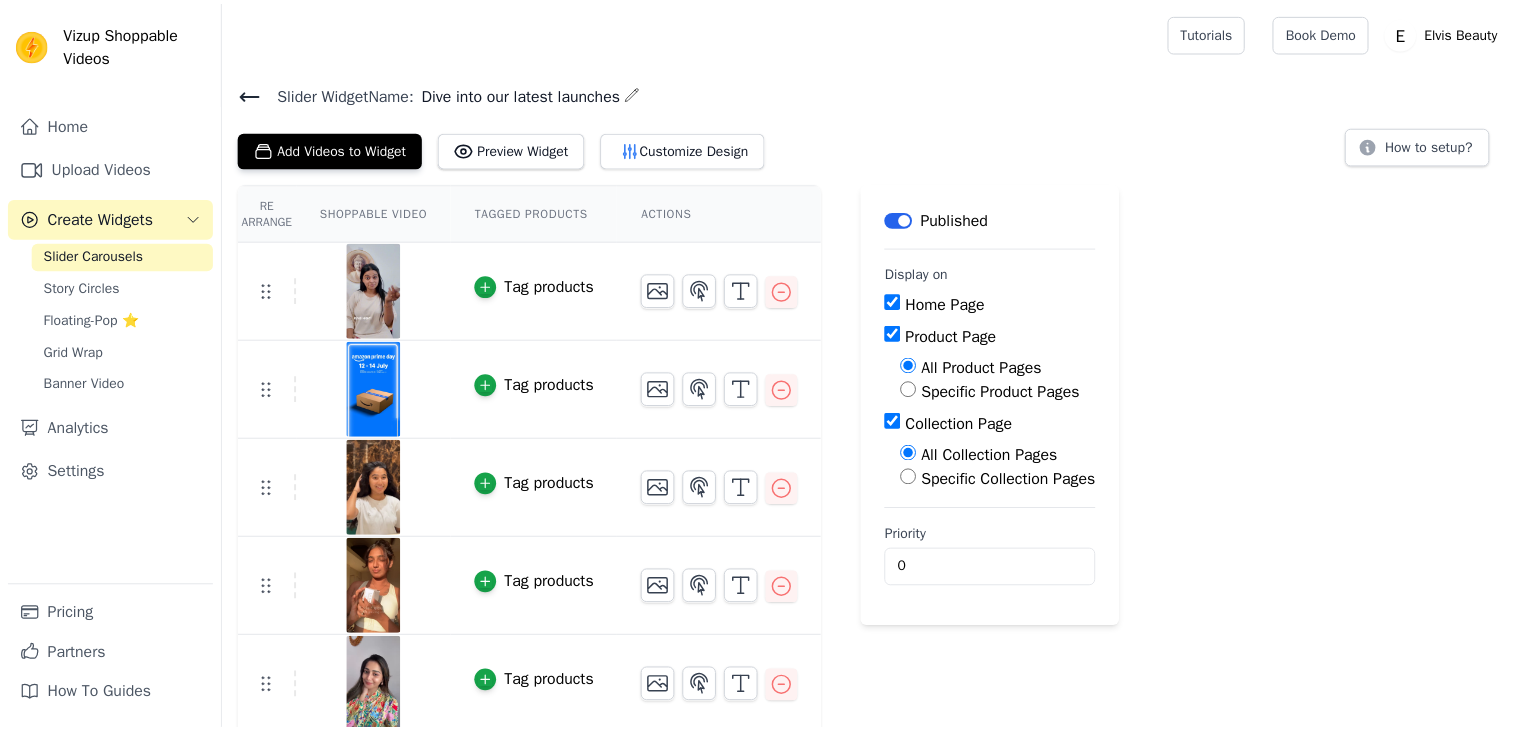 scroll, scrollTop: 0, scrollLeft: 0, axis: both 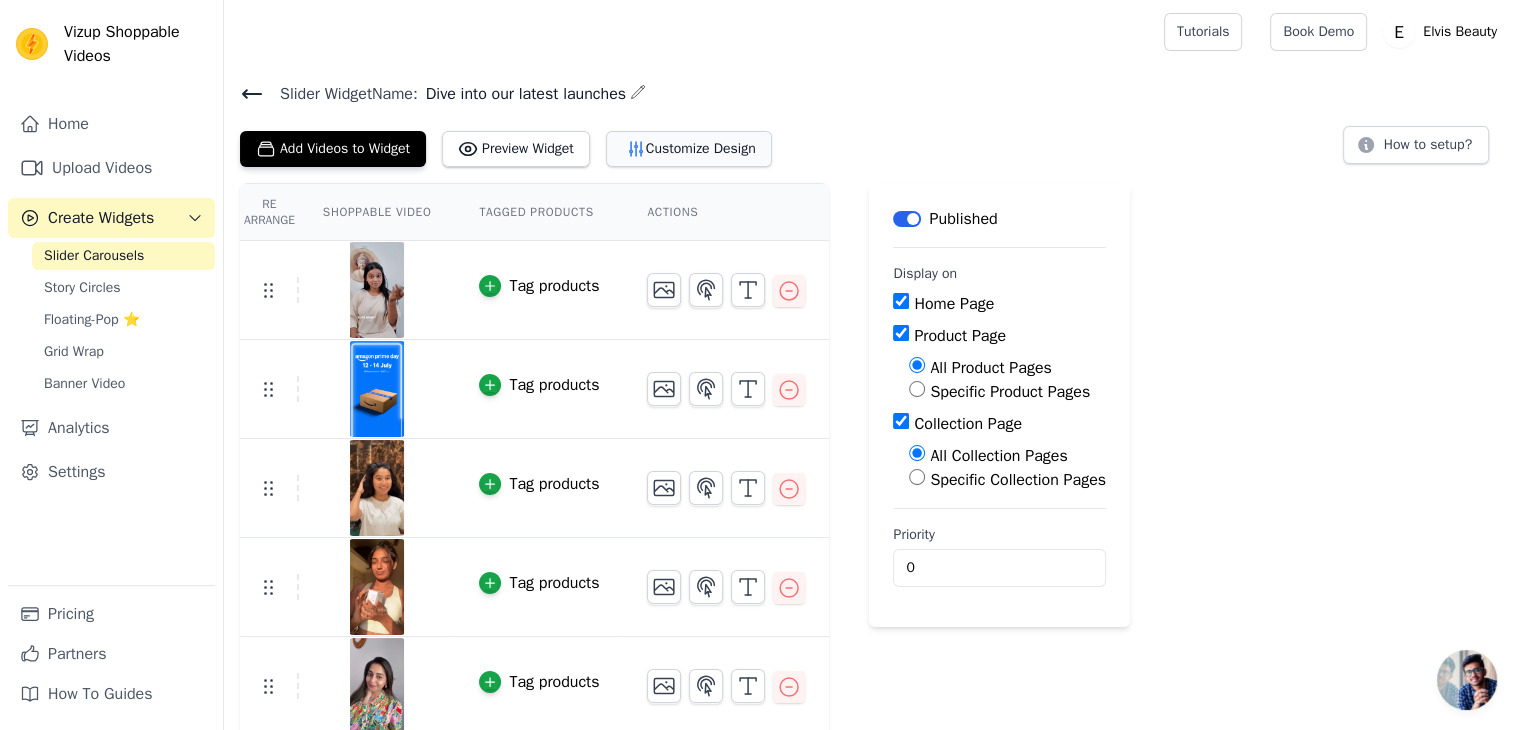 click on "Customize Design" at bounding box center (689, 149) 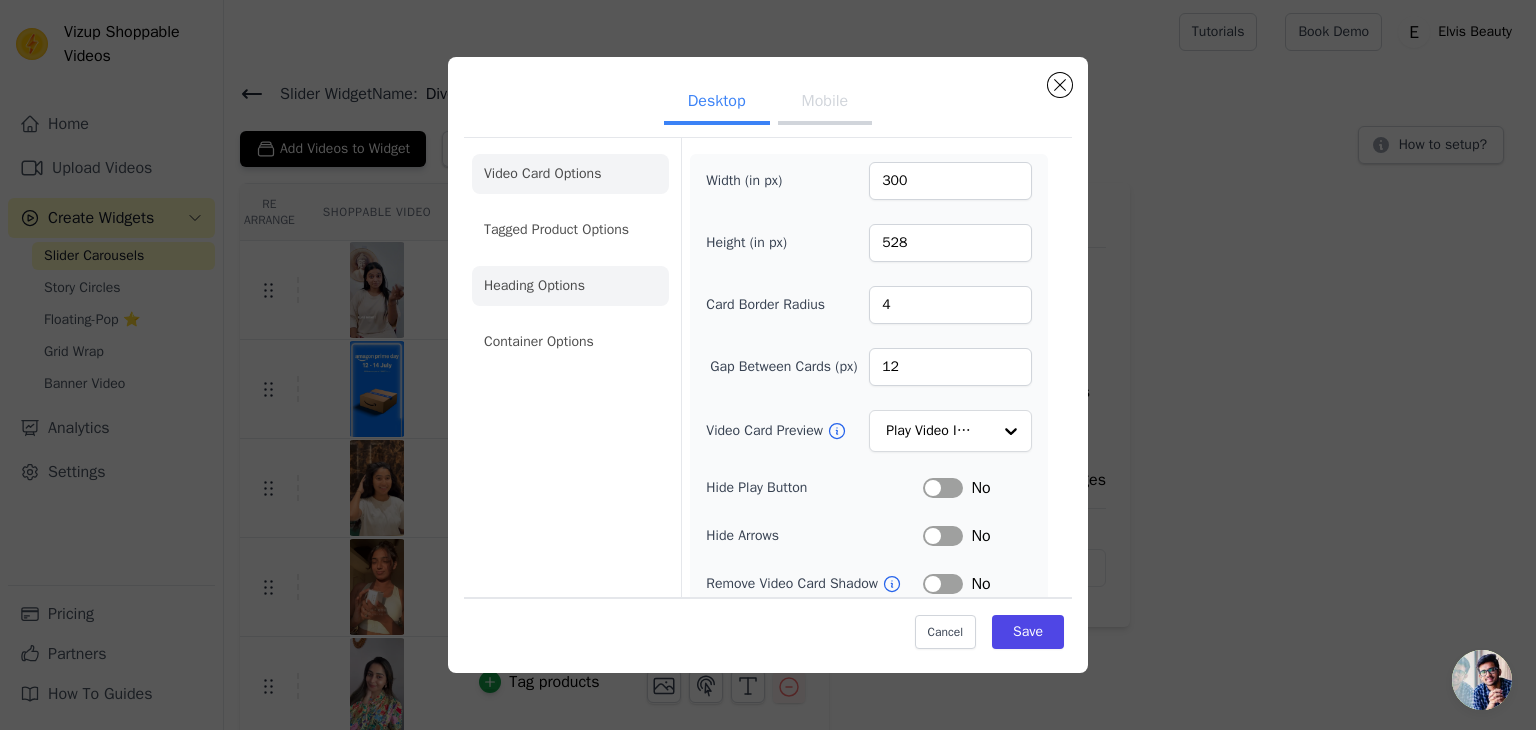 click on "Heading Options" 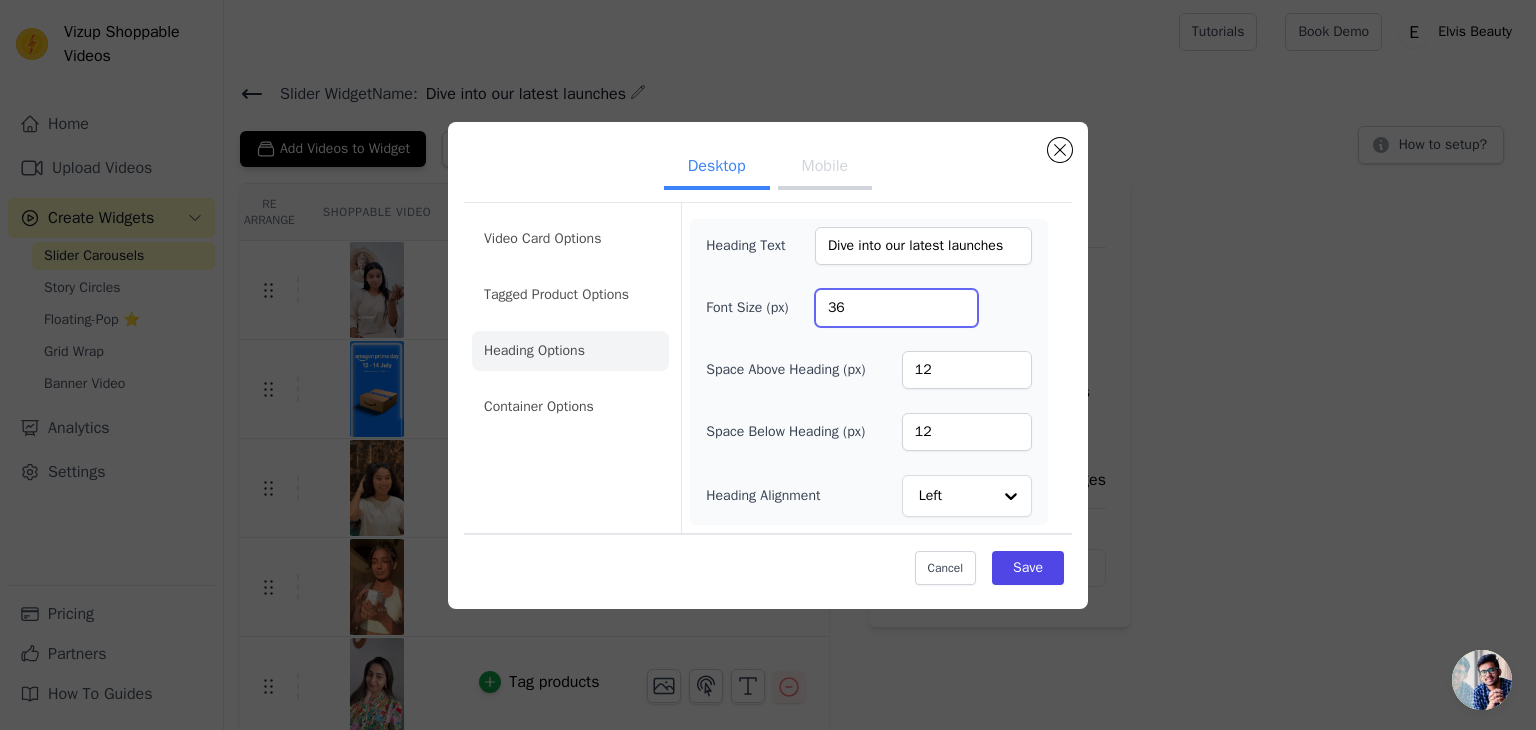 click on "36" at bounding box center [896, 308] 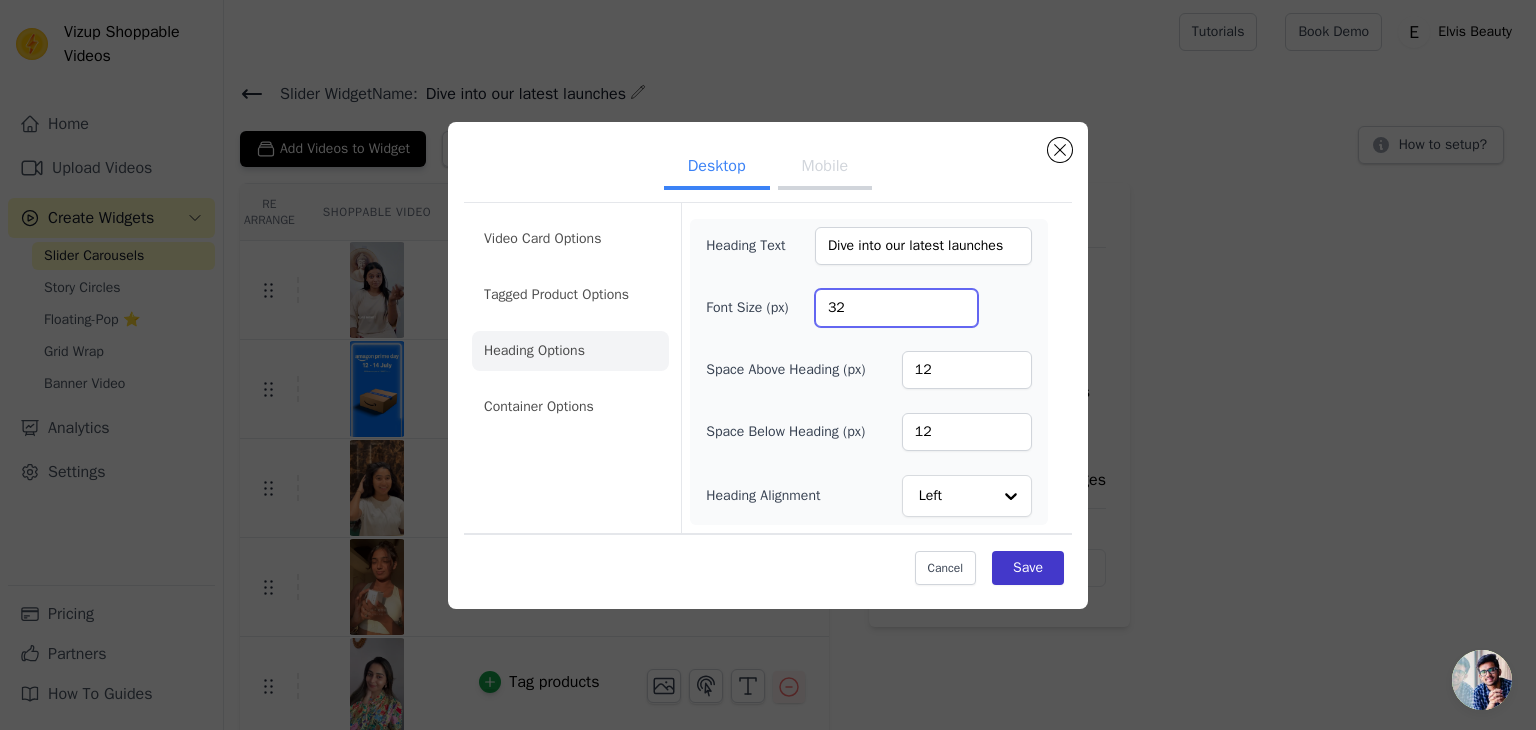type on "32" 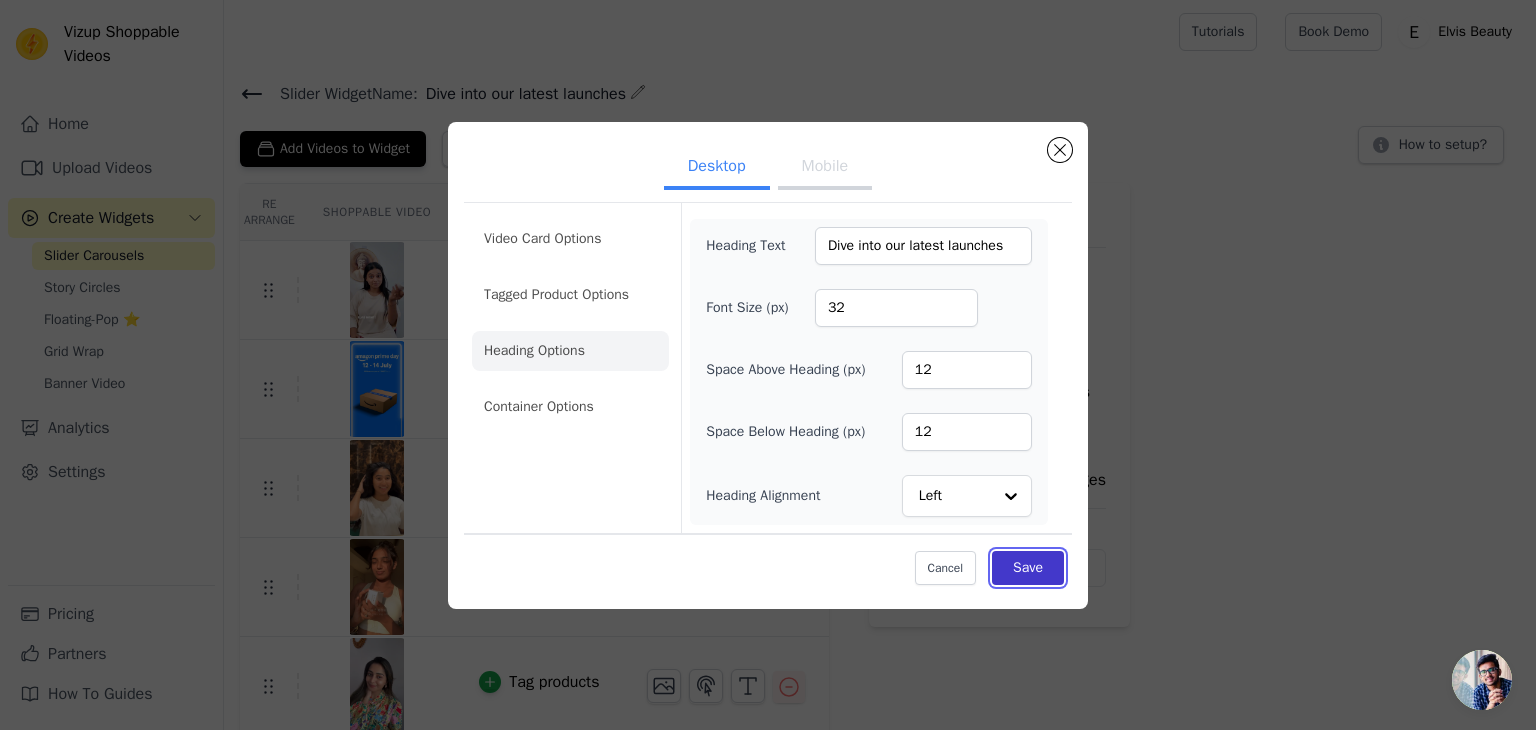 click on "Save" at bounding box center [1028, 568] 